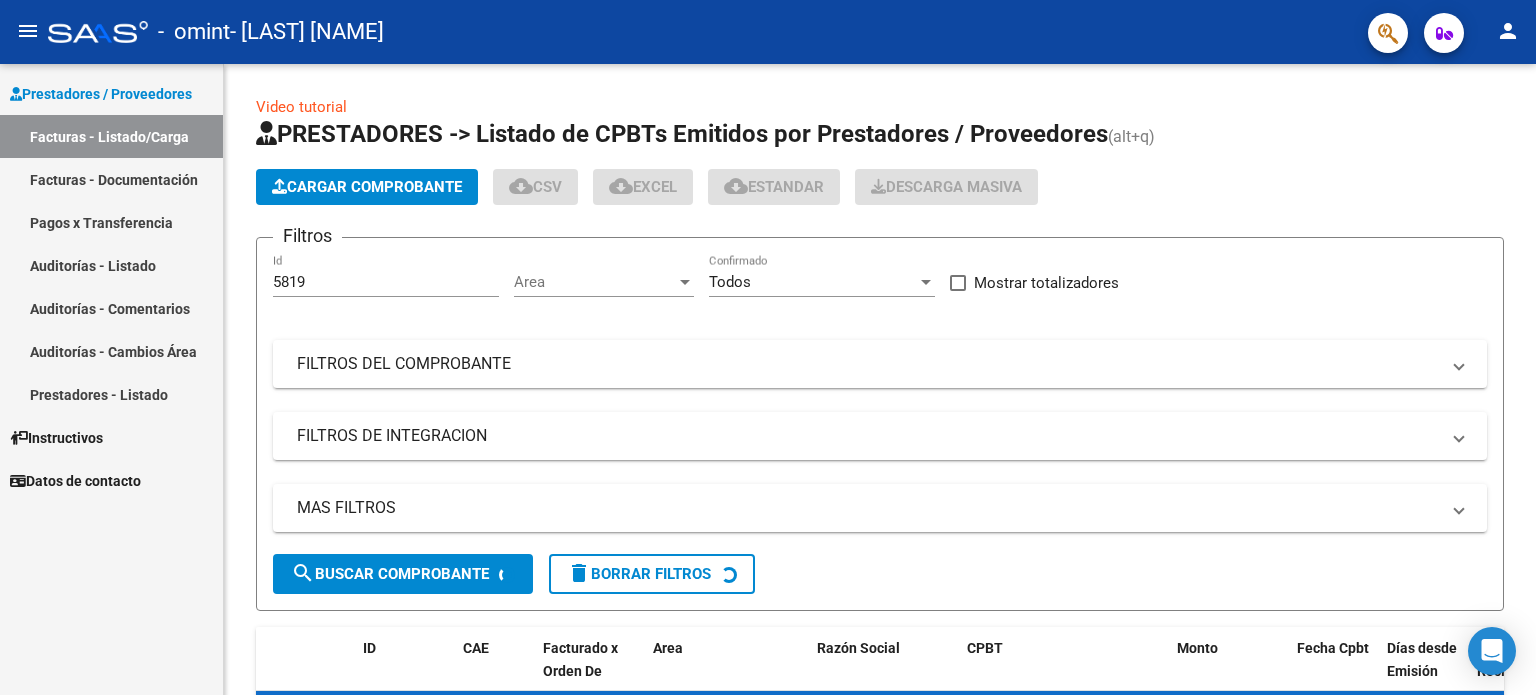 scroll, scrollTop: 0, scrollLeft: 0, axis: both 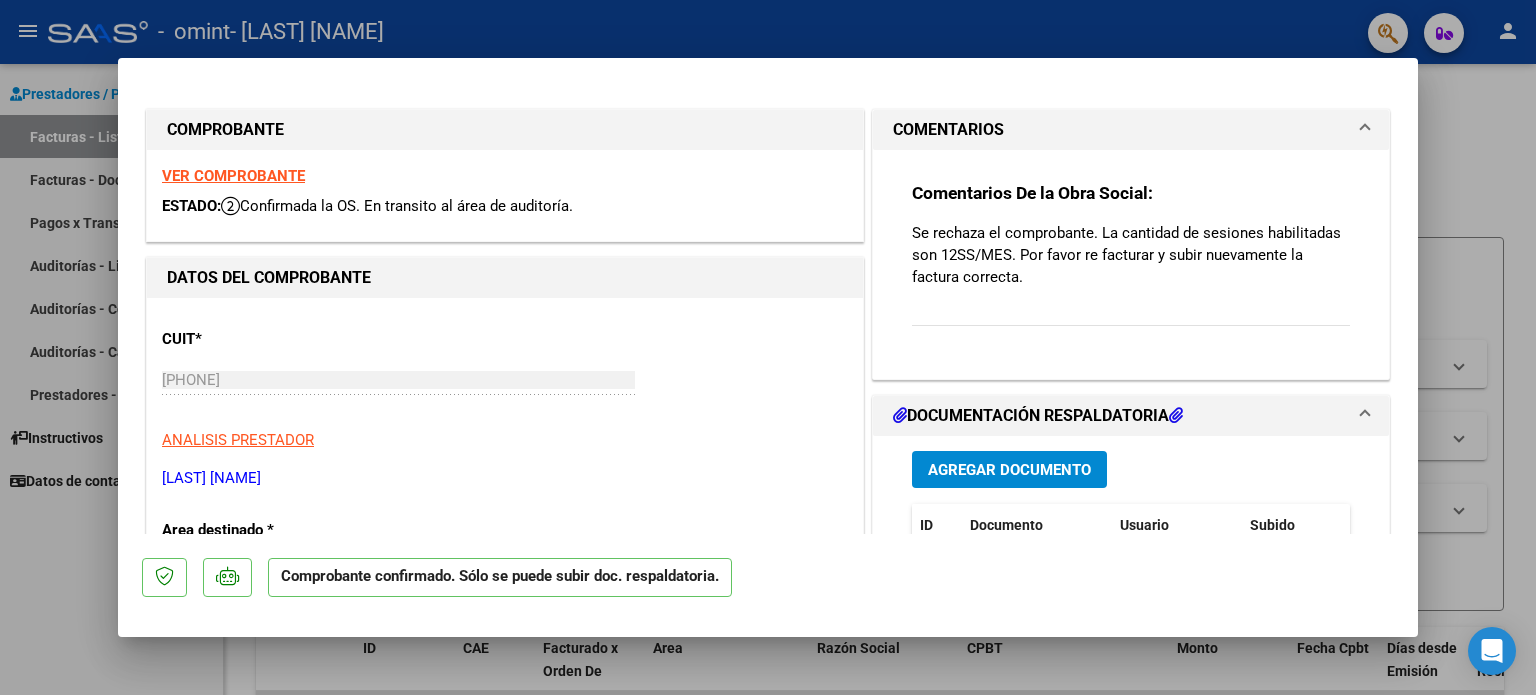 click at bounding box center (768, 347) 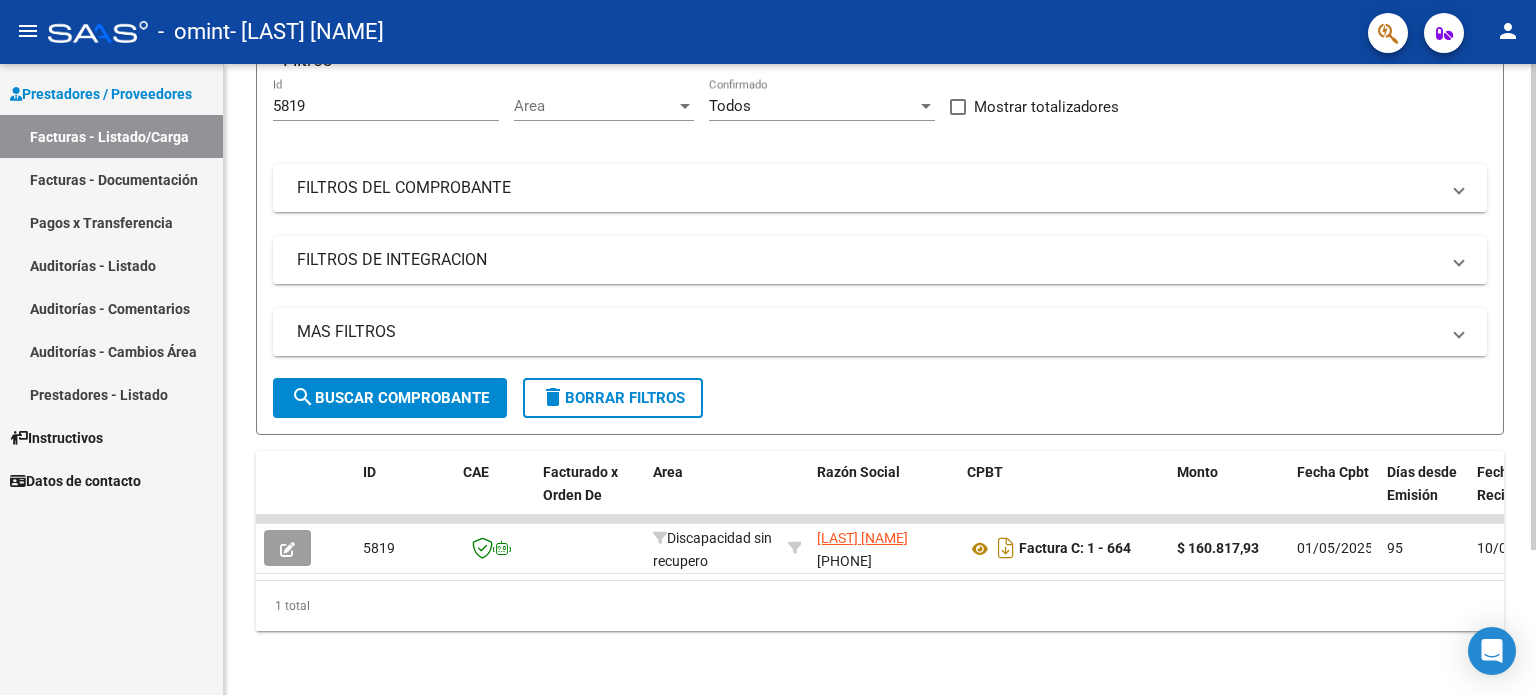 scroll, scrollTop: 188, scrollLeft: 0, axis: vertical 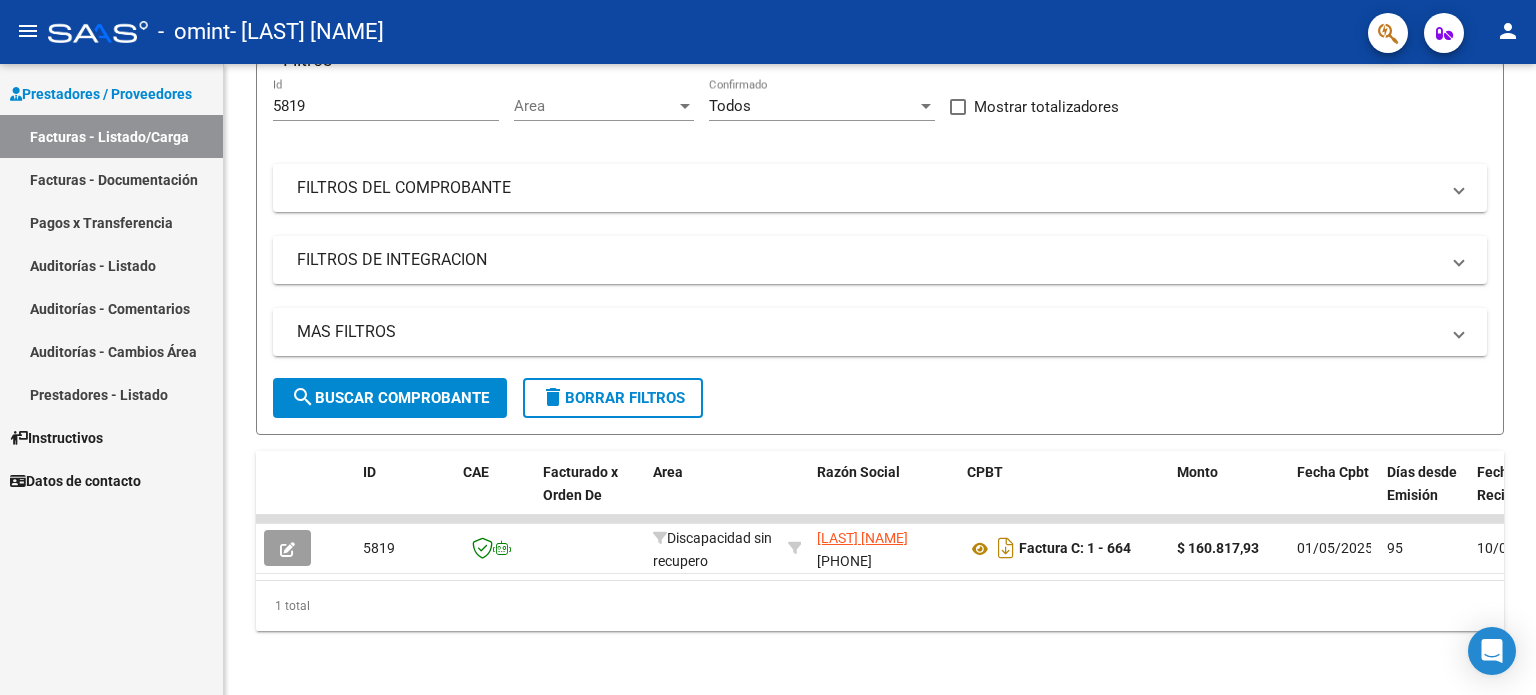 click on "Facturas - Listado/Carga" at bounding box center [111, 136] 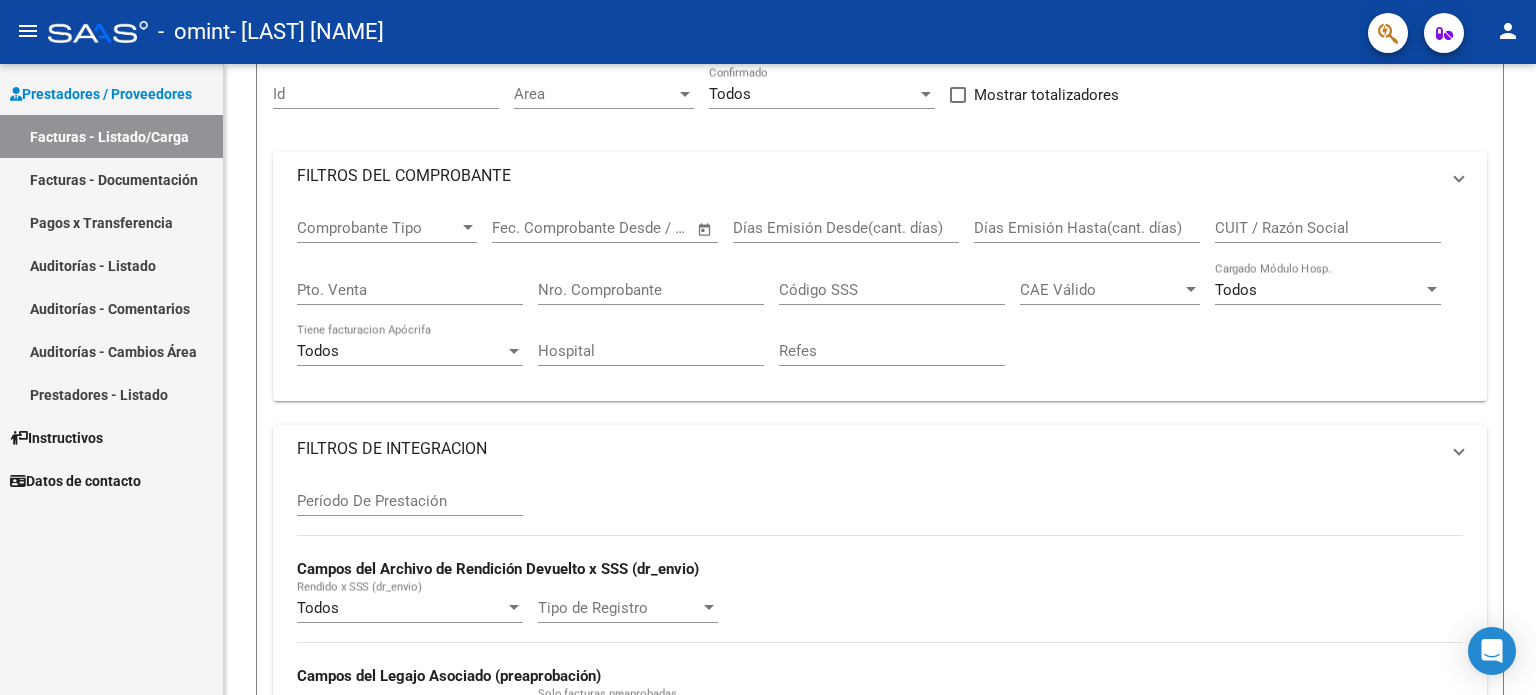 scroll, scrollTop: 0, scrollLeft: 0, axis: both 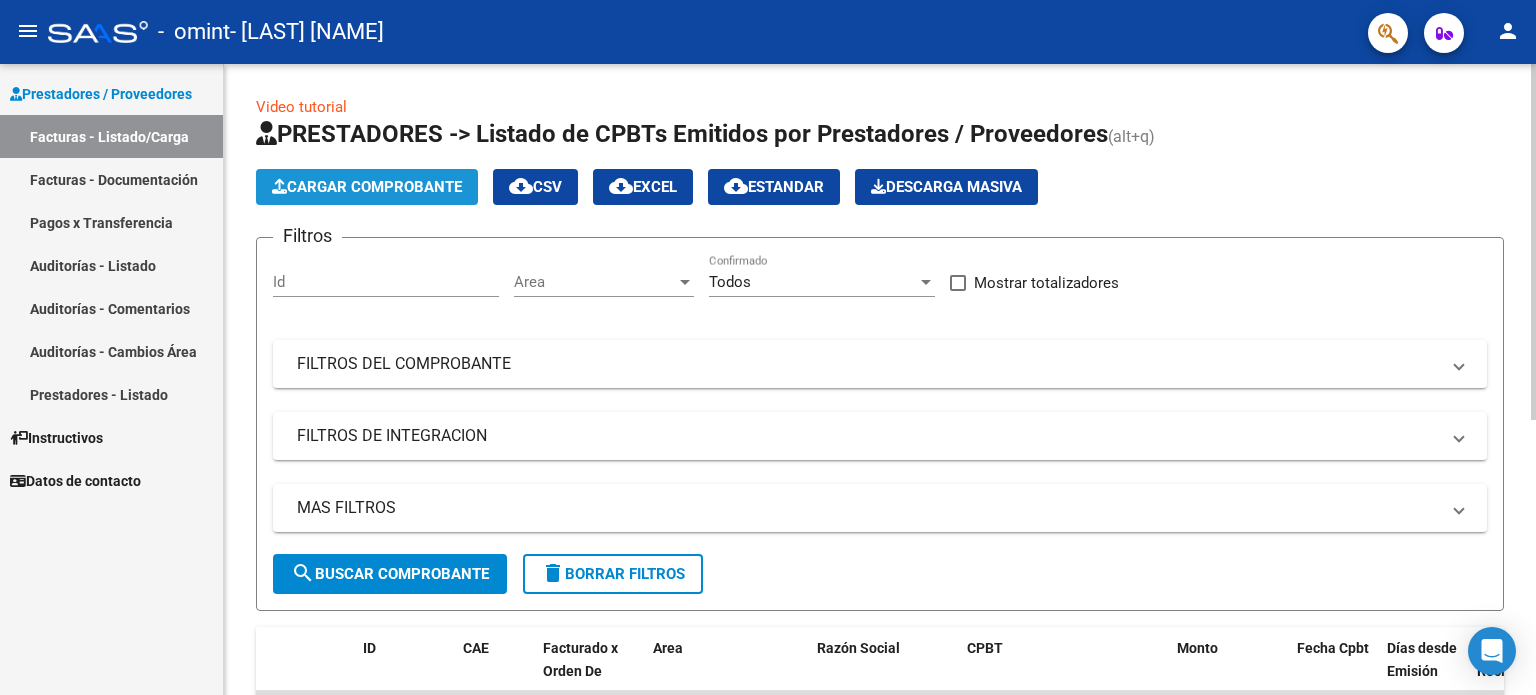 click on "Cargar Comprobante" 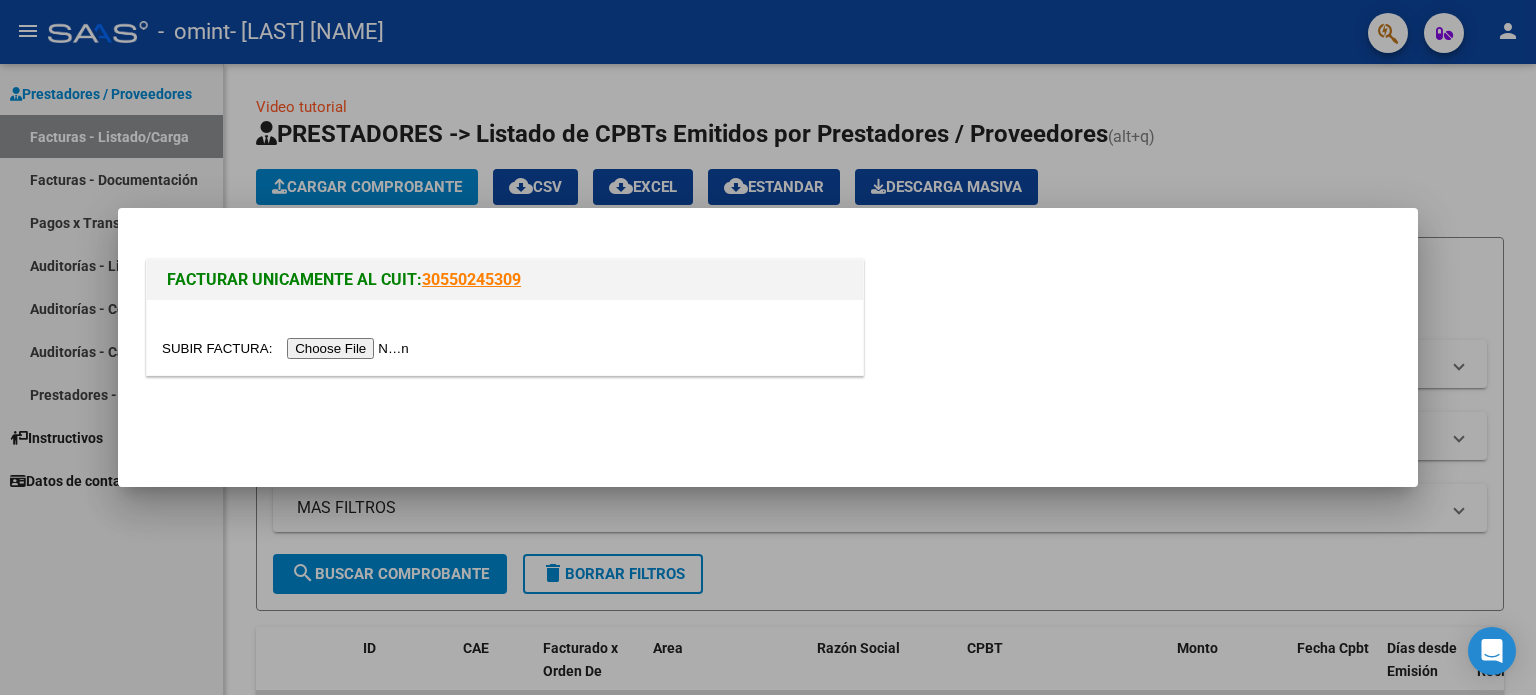 click at bounding box center [288, 348] 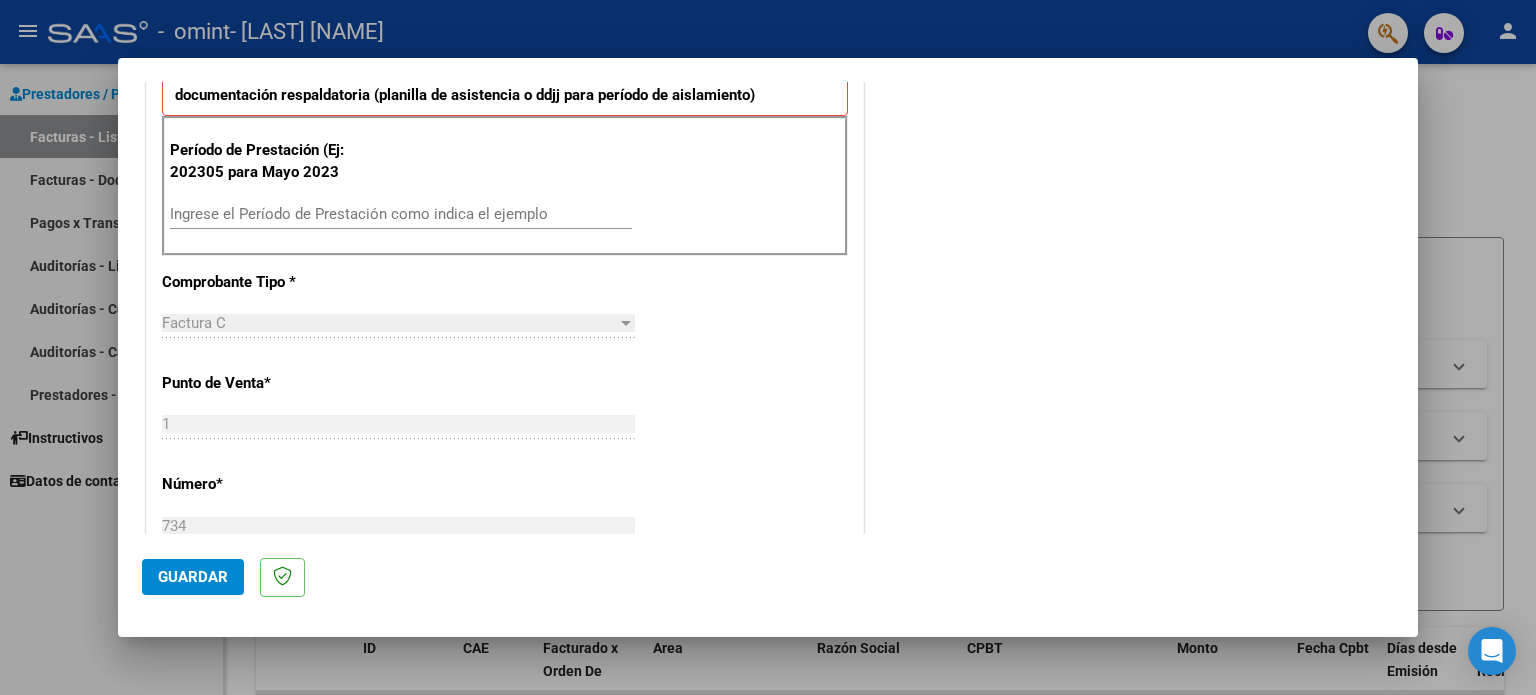 scroll, scrollTop: 500, scrollLeft: 0, axis: vertical 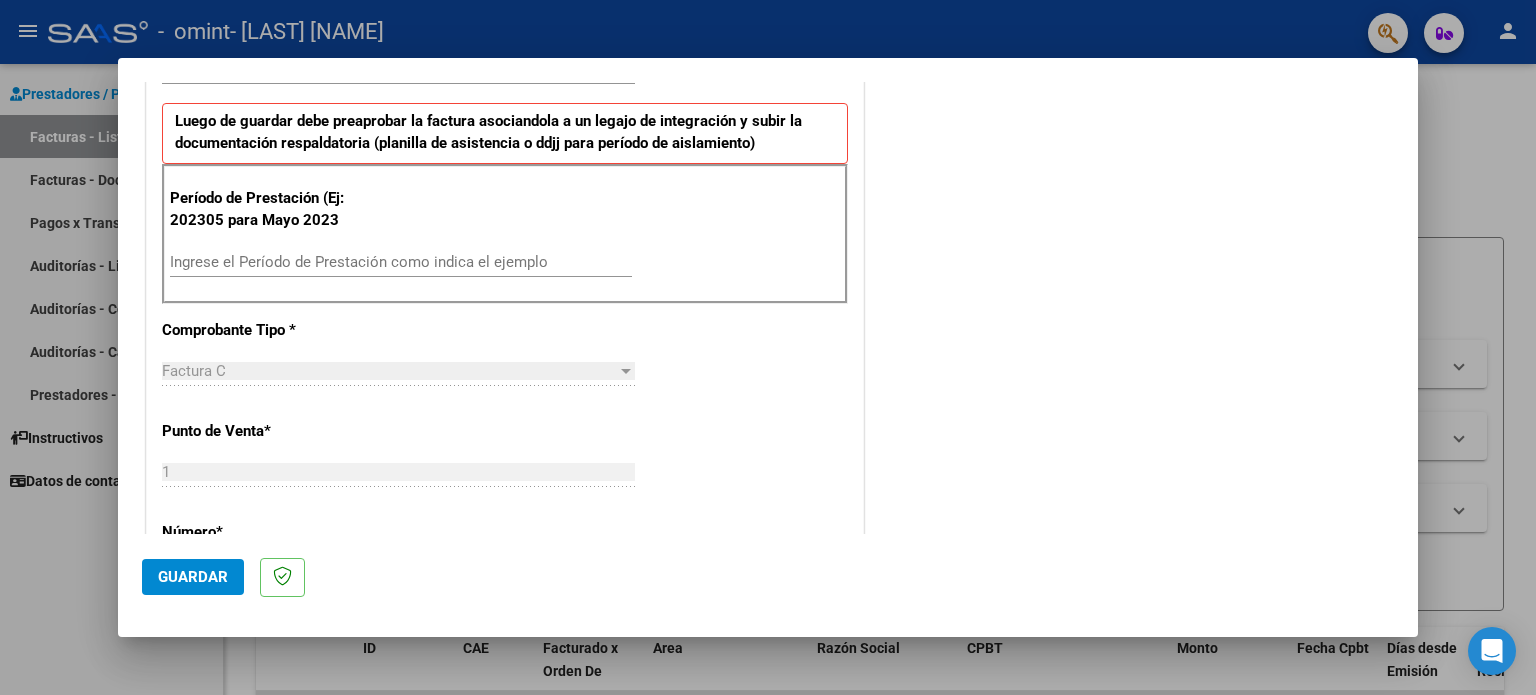 click on "Ingrese el Período de Prestación como indica el ejemplo" at bounding box center [401, 262] 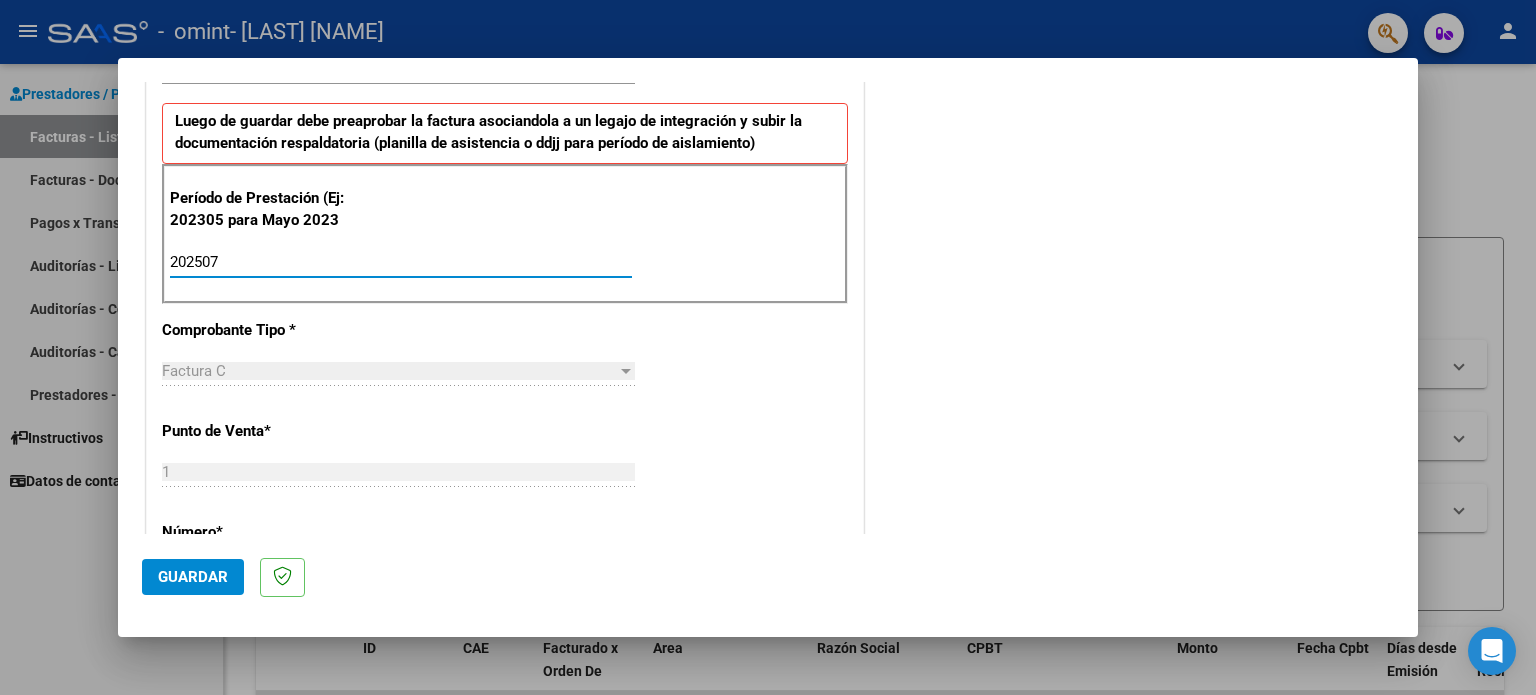 type on "202507" 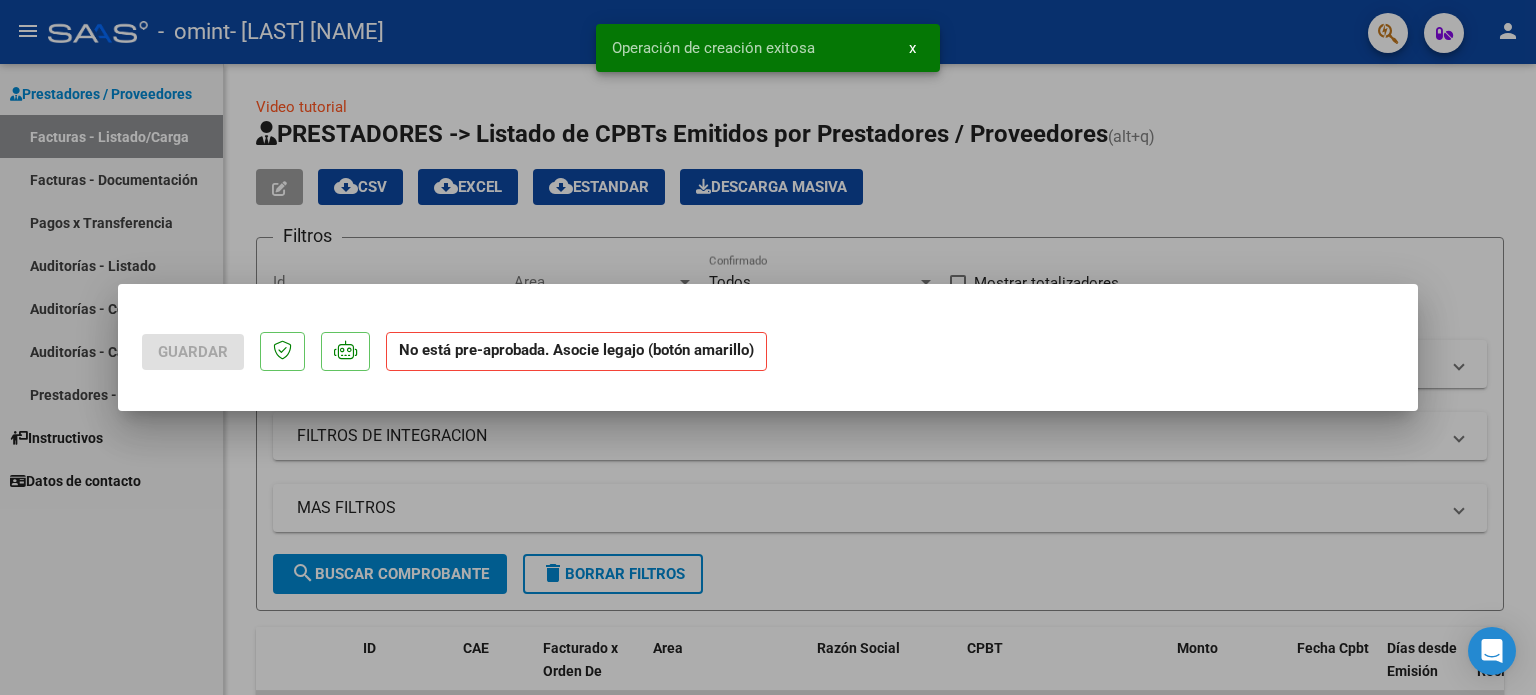 scroll, scrollTop: 0, scrollLeft: 0, axis: both 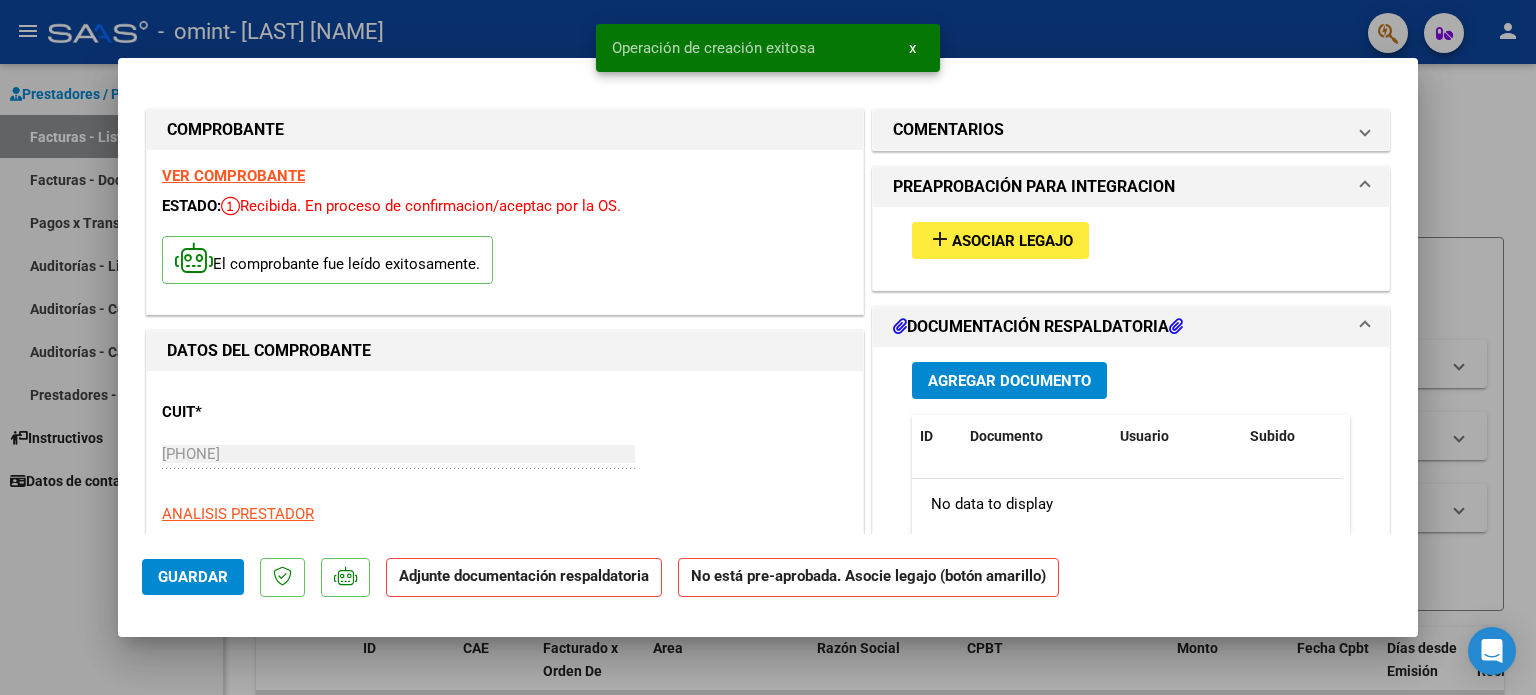 click on "add" at bounding box center (940, 239) 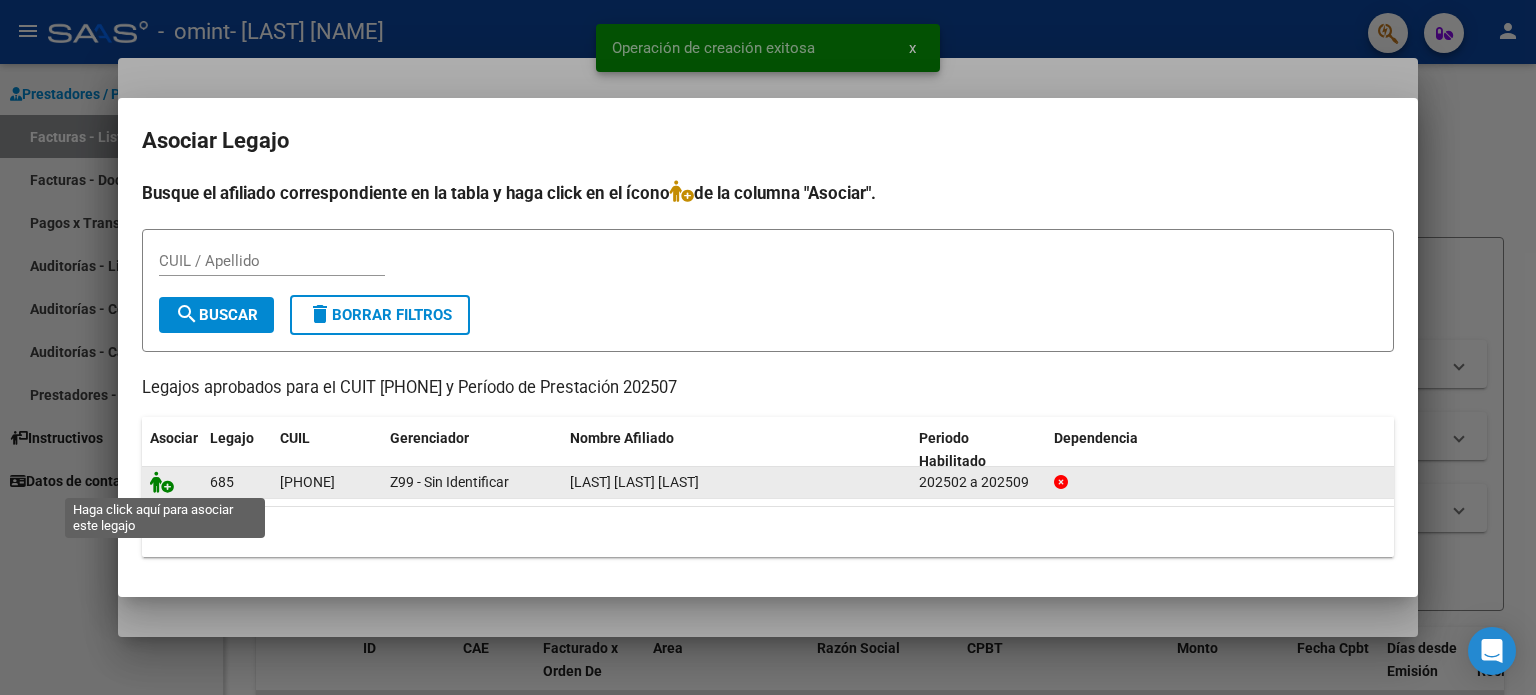 click 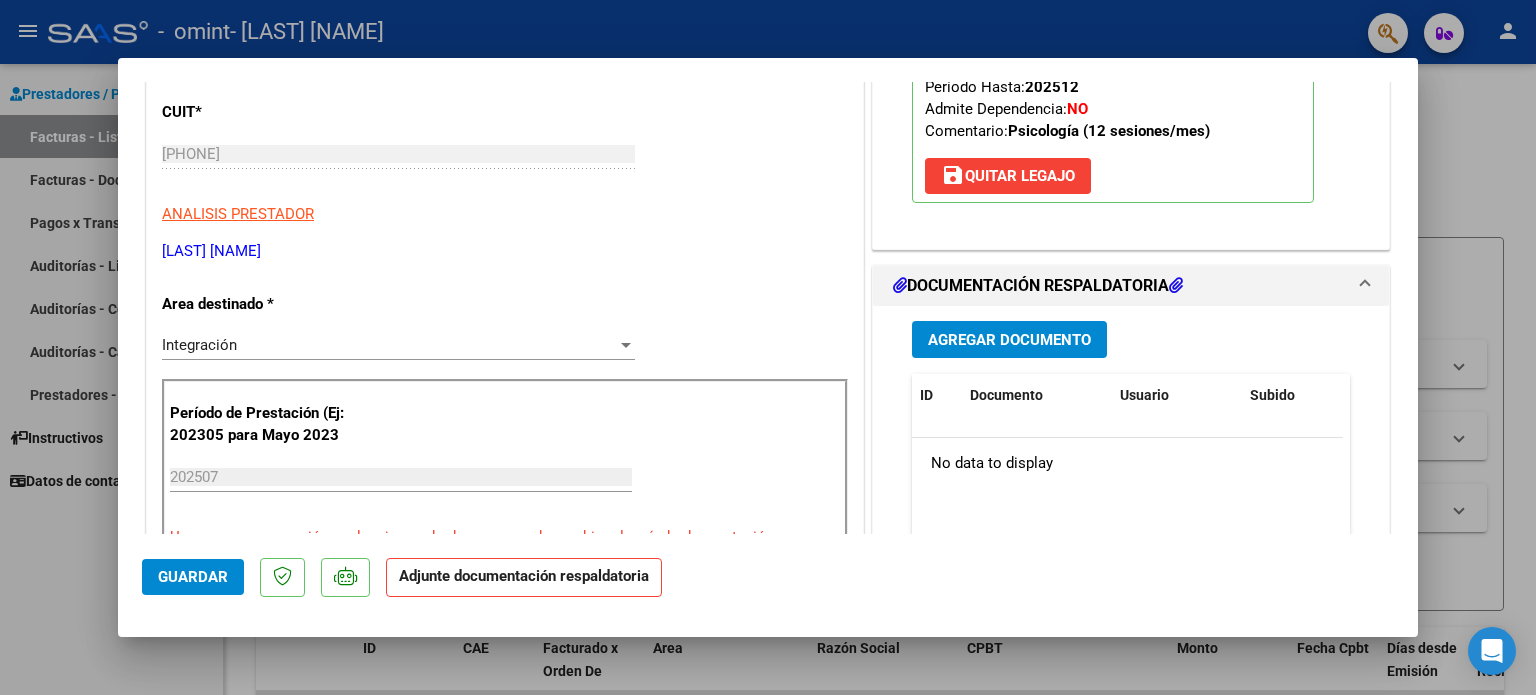 scroll, scrollTop: 400, scrollLeft: 0, axis: vertical 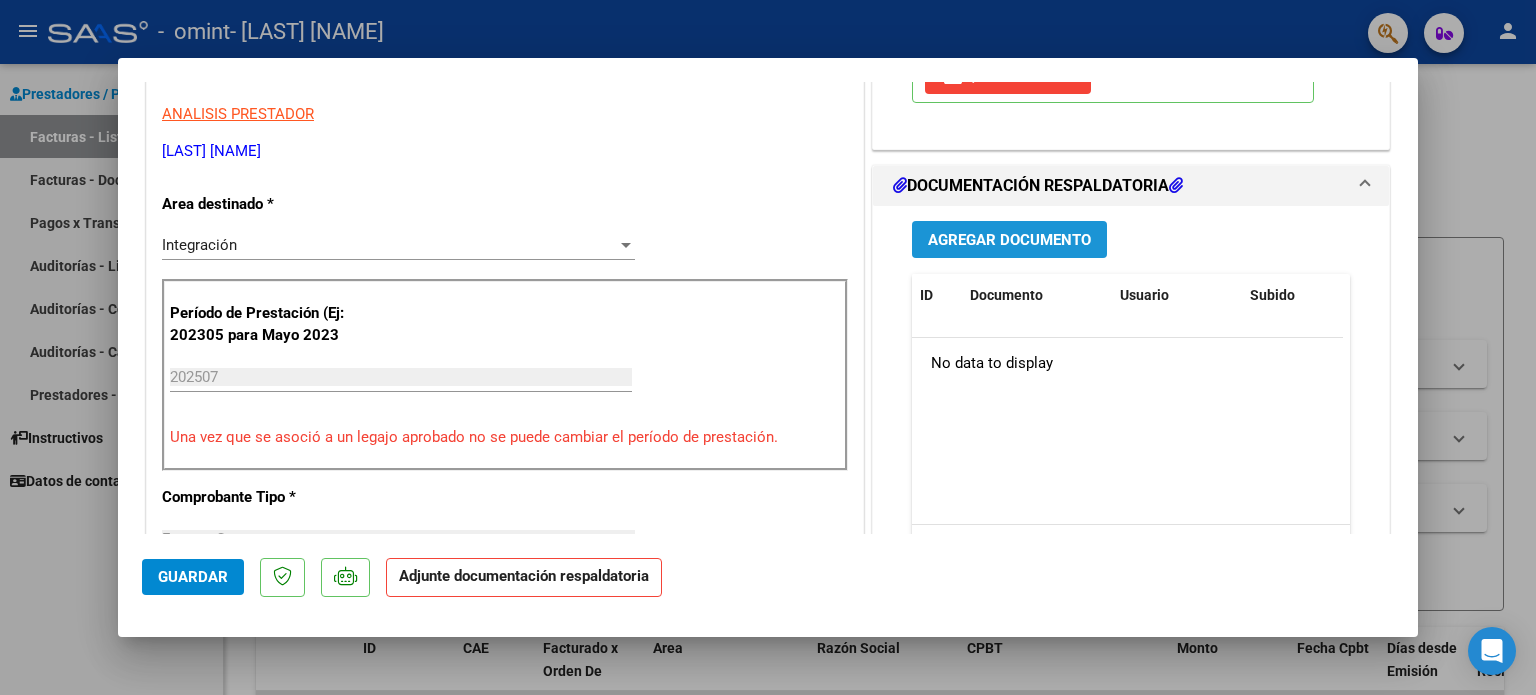 click on "Agregar Documento" at bounding box center (1009, 240) 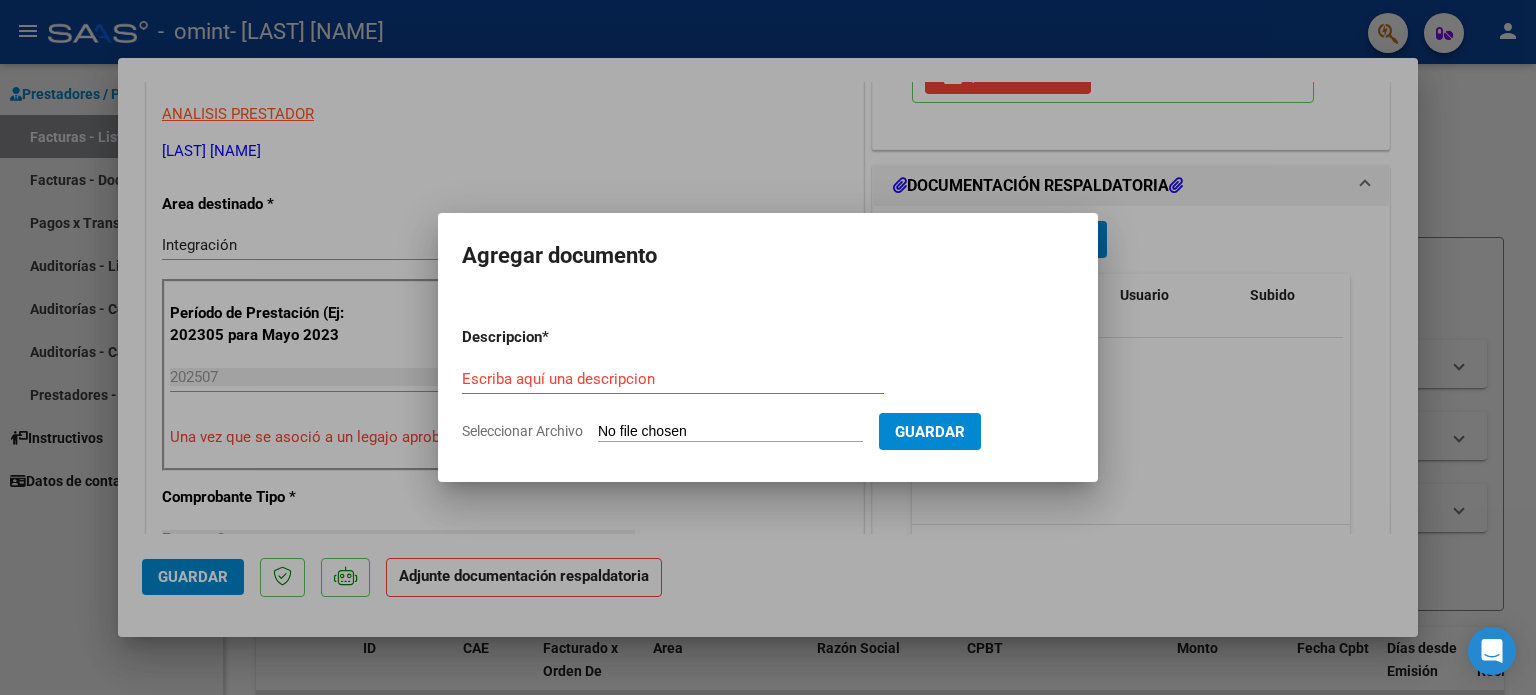 click on "Escriba aquí una descripcion" at bounding box center (673, 379) 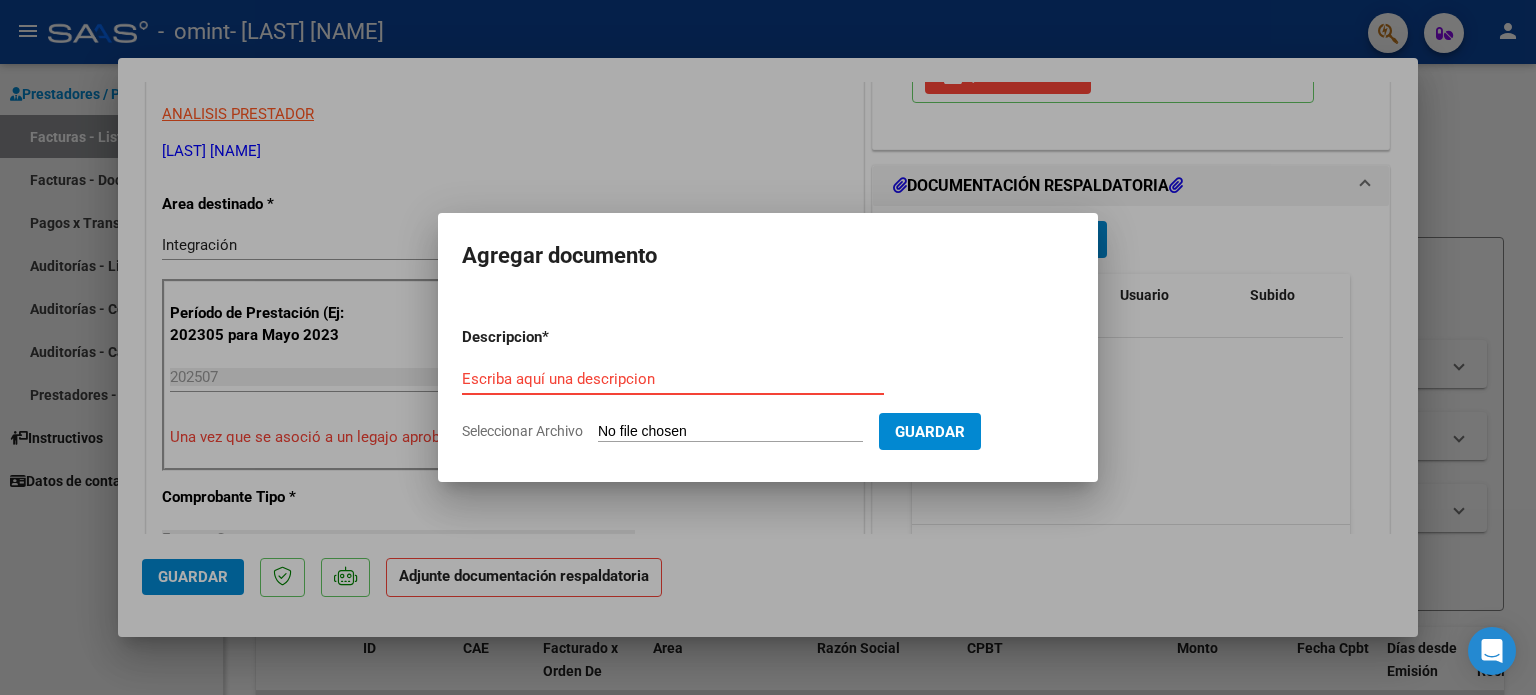click on "Escriba aquí una descripcion" at bounding box center [673, 379] 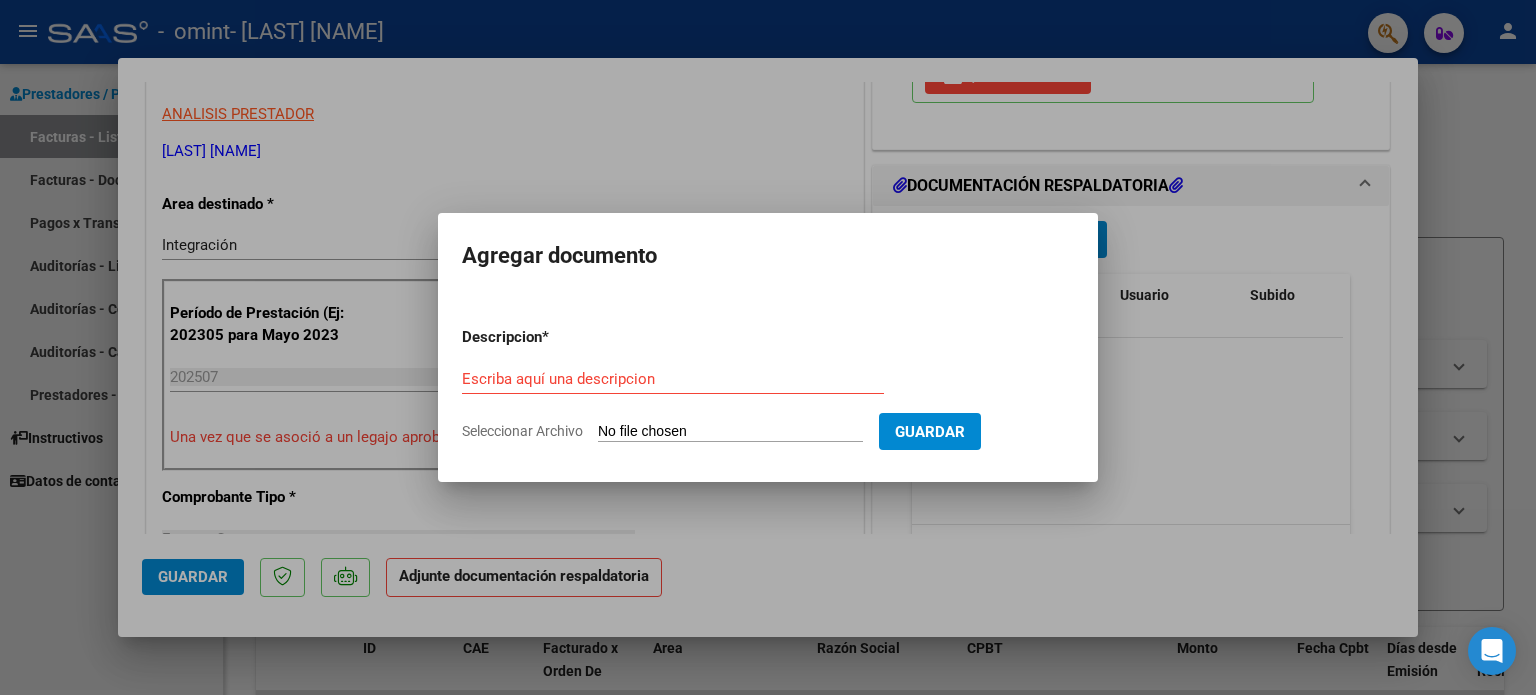 click on "Escriba aquí una descripcion" at bounding box center [673, 379] 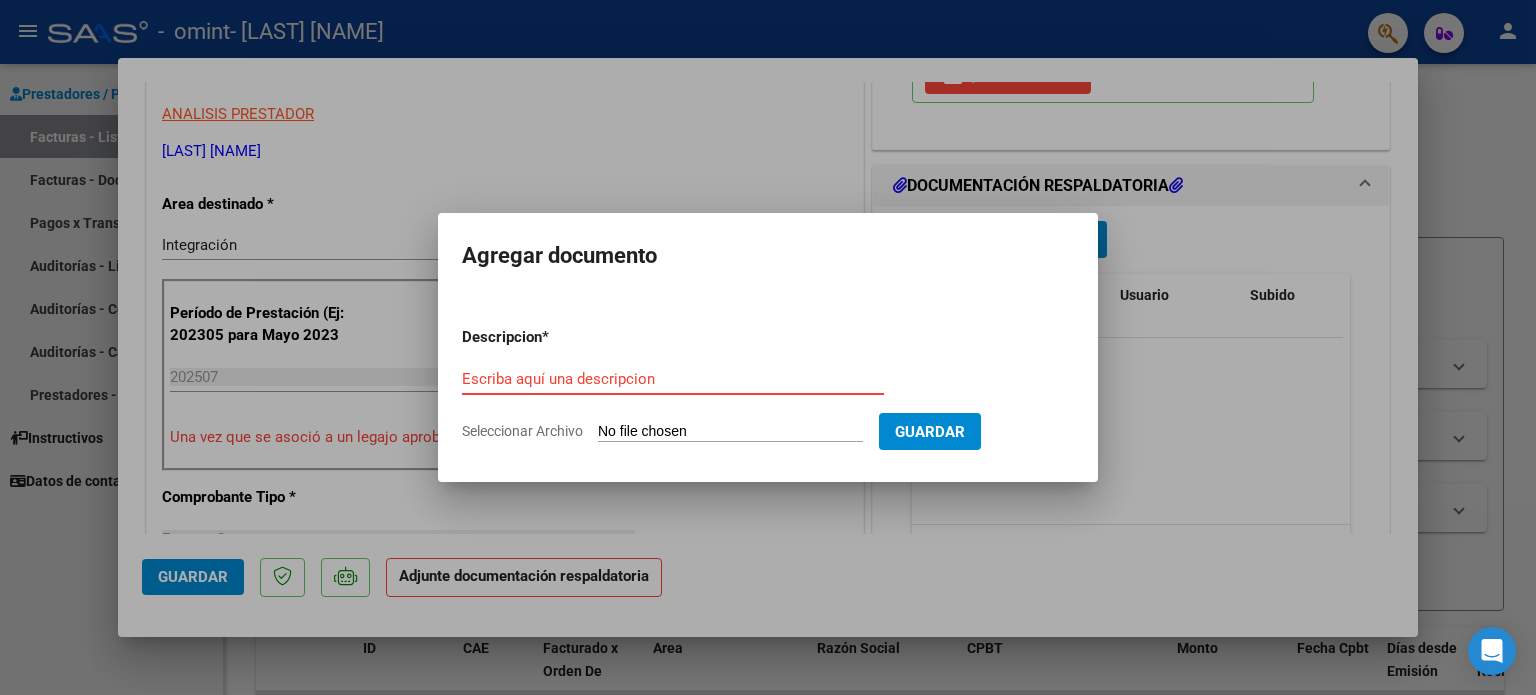 click on "Escriba aquí una descripcion" at bounding box center [673, 379] 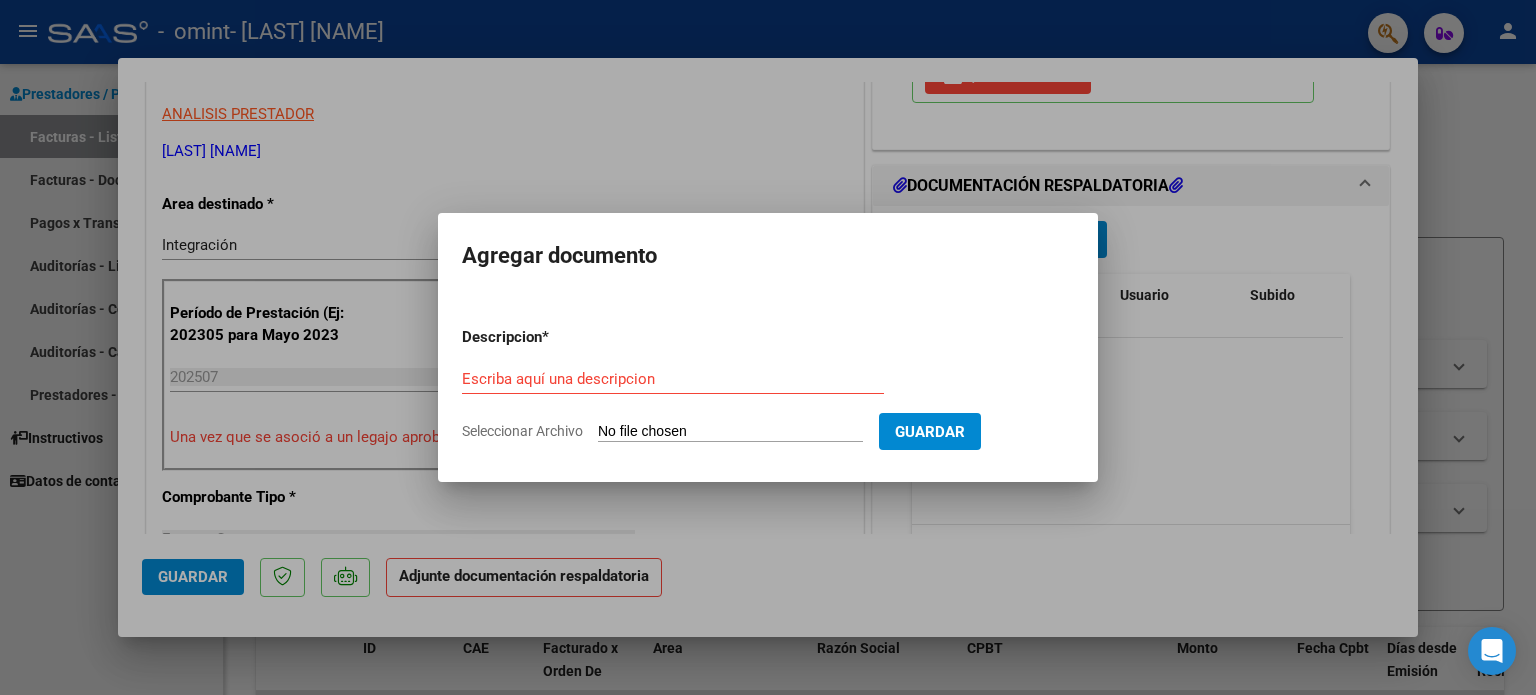 click on "Seleccionar Archivo" at bounding box center (730, 432) 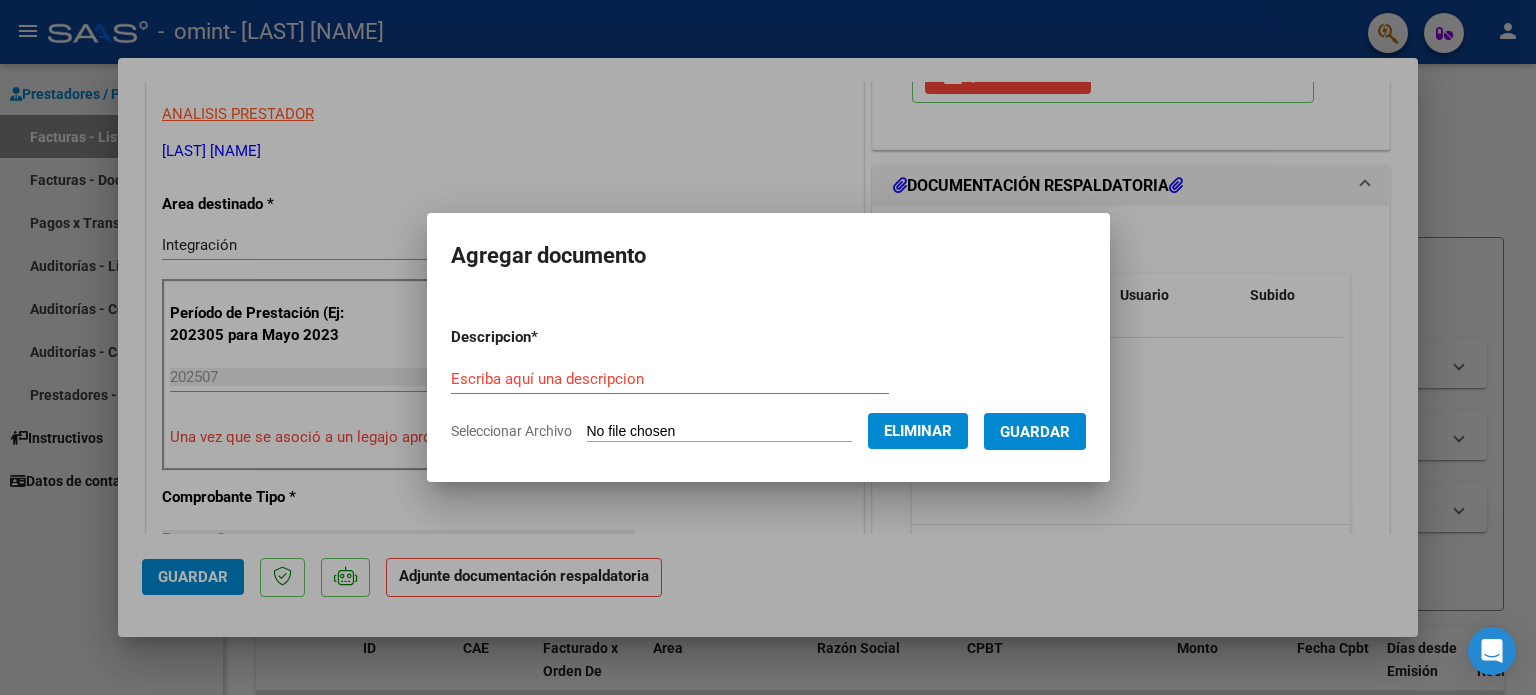 click on "Descripcion  *   Escriba aquí una descripcion  Seleccionar Archivo Eliminar Guardar" at bounding box center (768, 384) 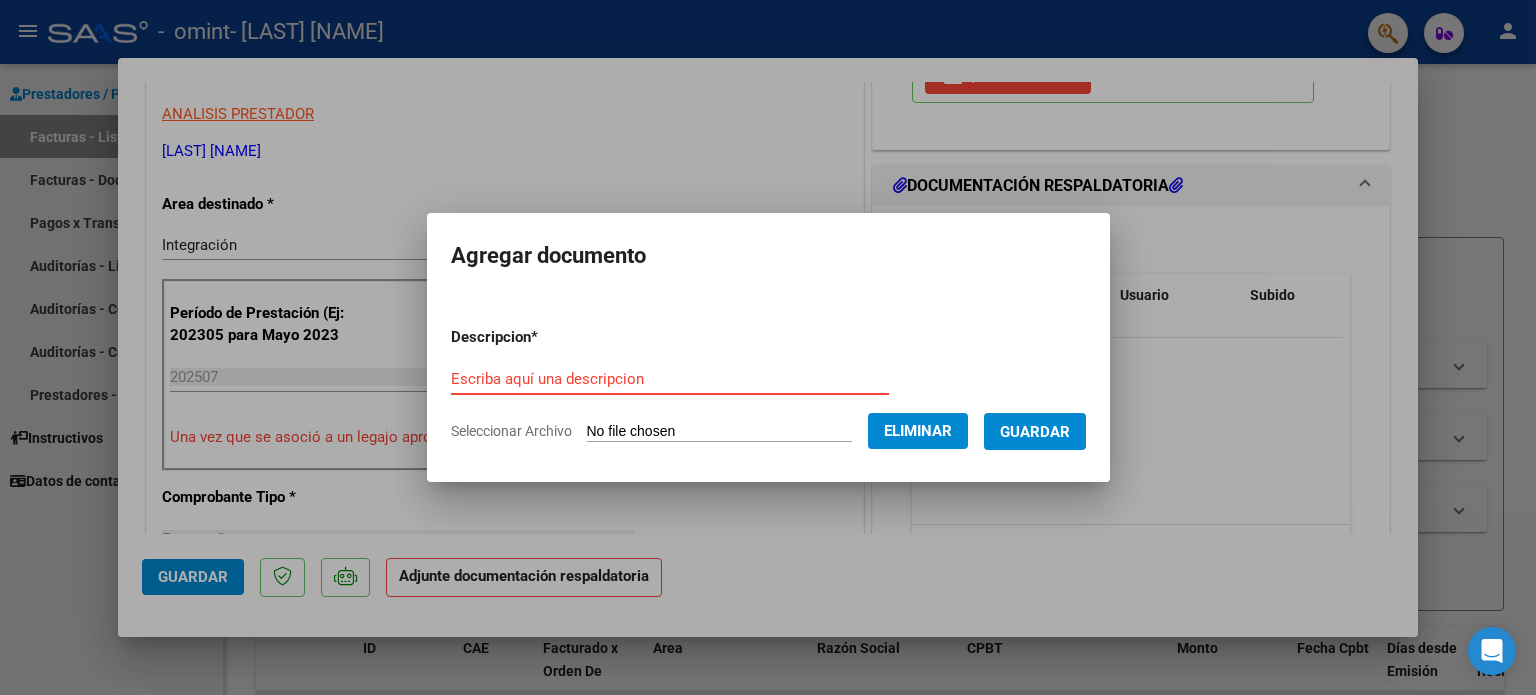 click on "Escriba aquí una descripcion" at bounding box center (670, 379) 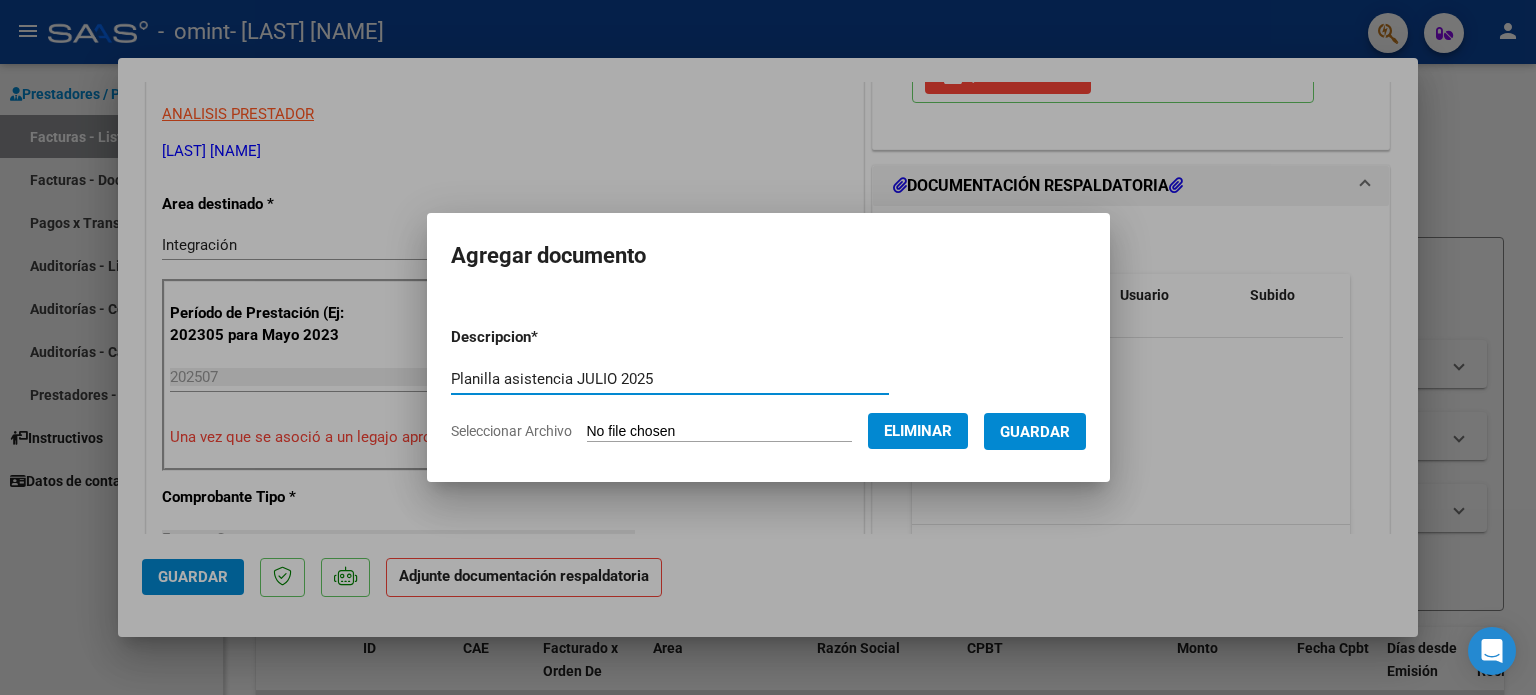 type on "Planilla asistencia JULIO 2025" 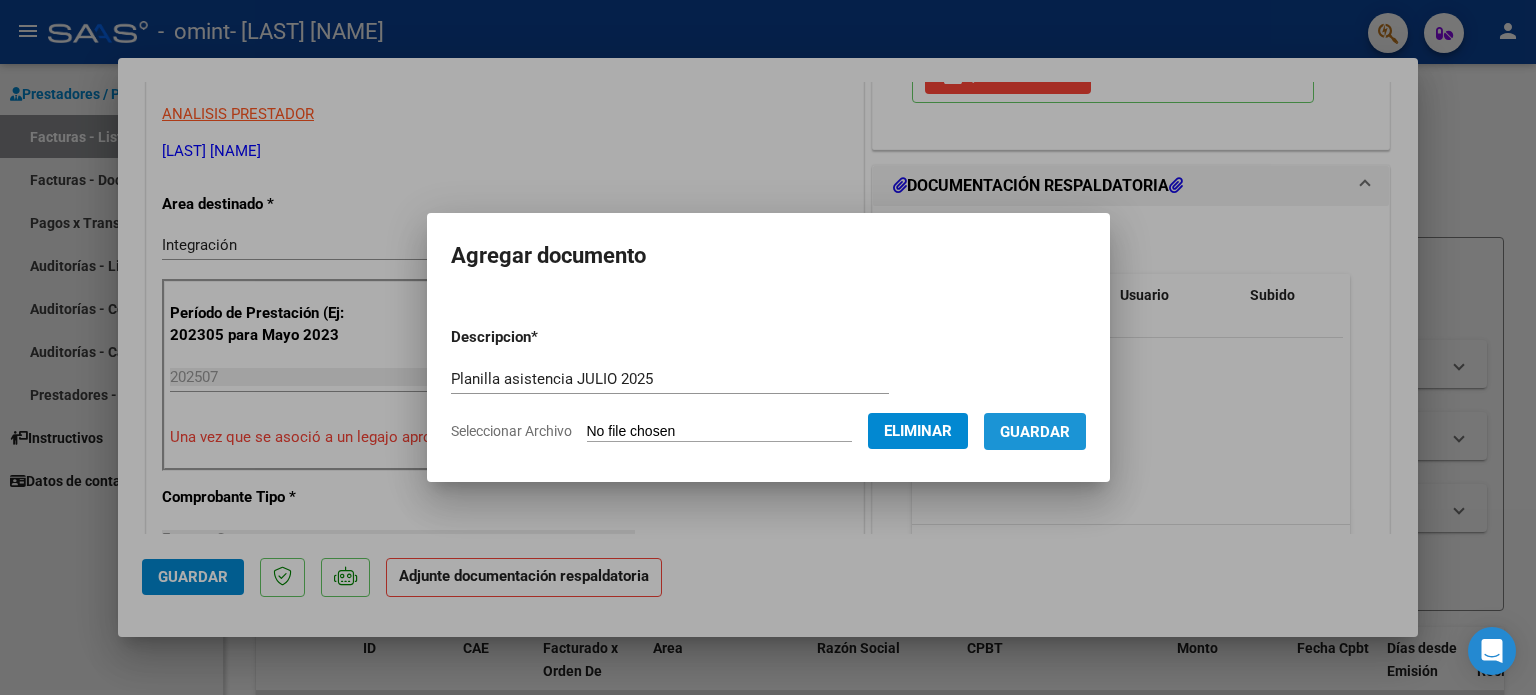 click on "Guardar" at bounding box center (1035, 432) 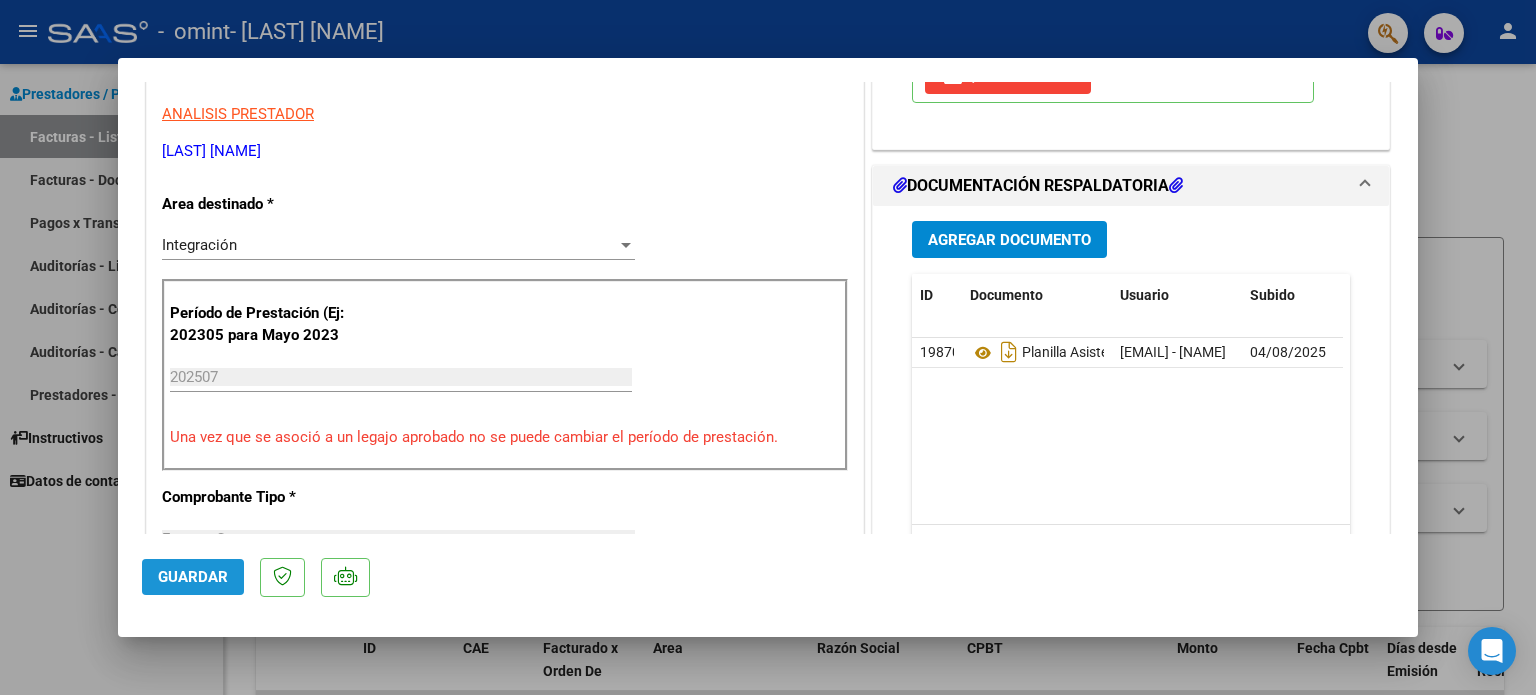 click on "Guardar" 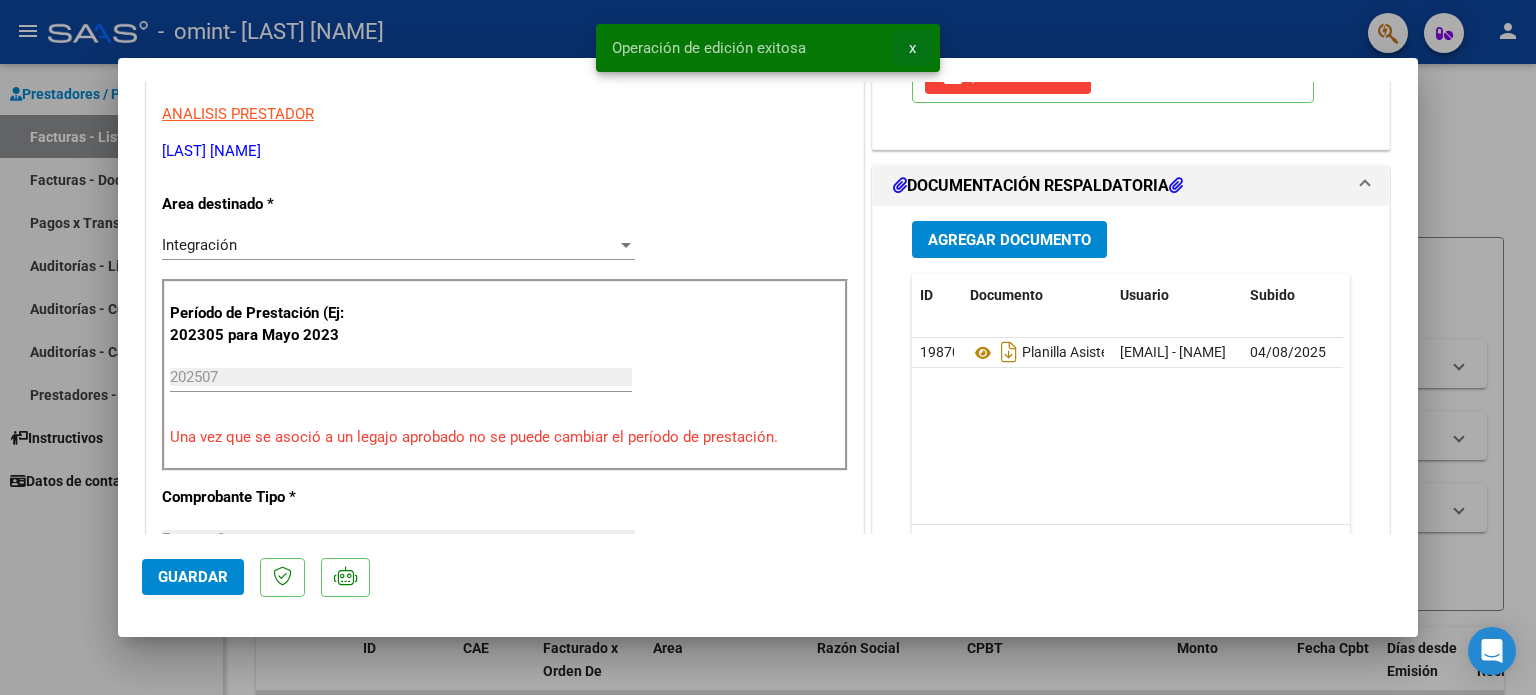 click on "x" at bounding box center (912, 48) 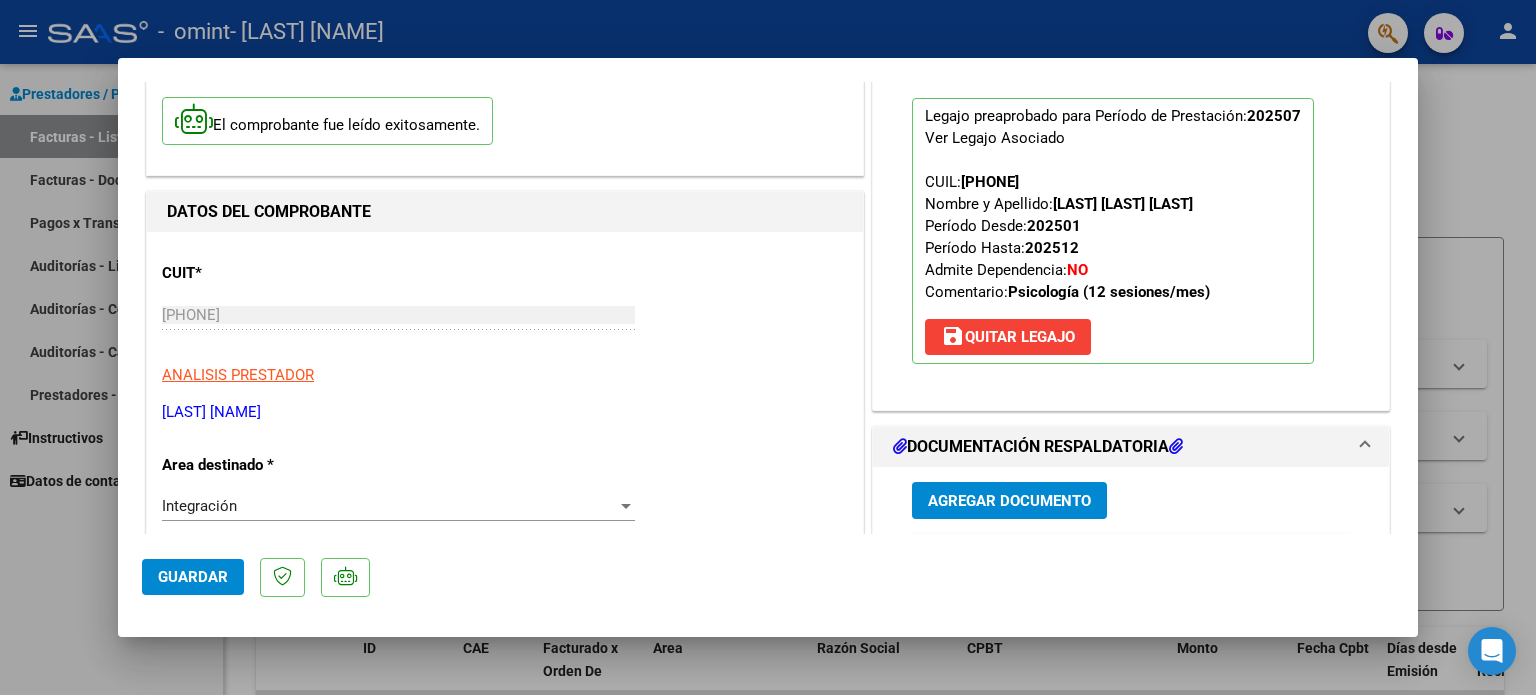 scroll, scrollTop: 0, scrollLeft: 0, axis: both 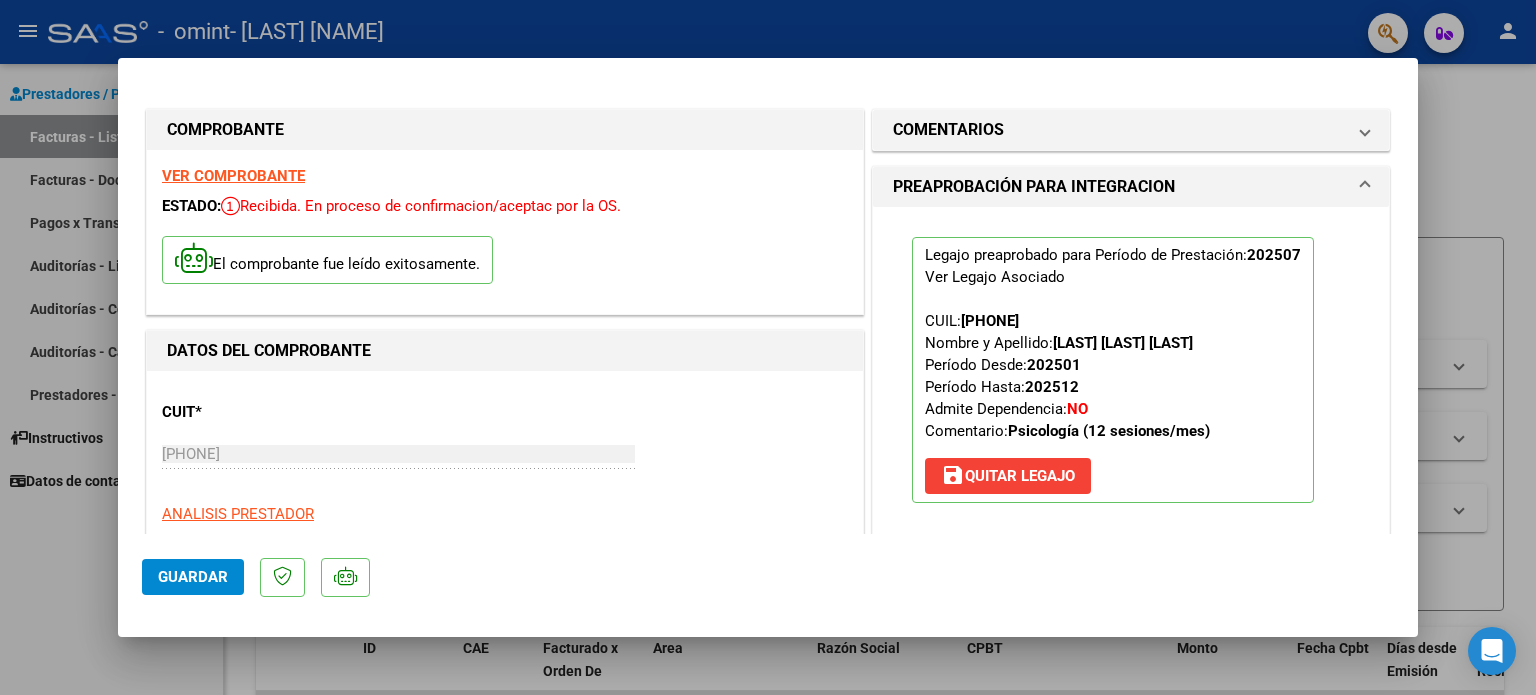 click at bounding box center (768, 347) 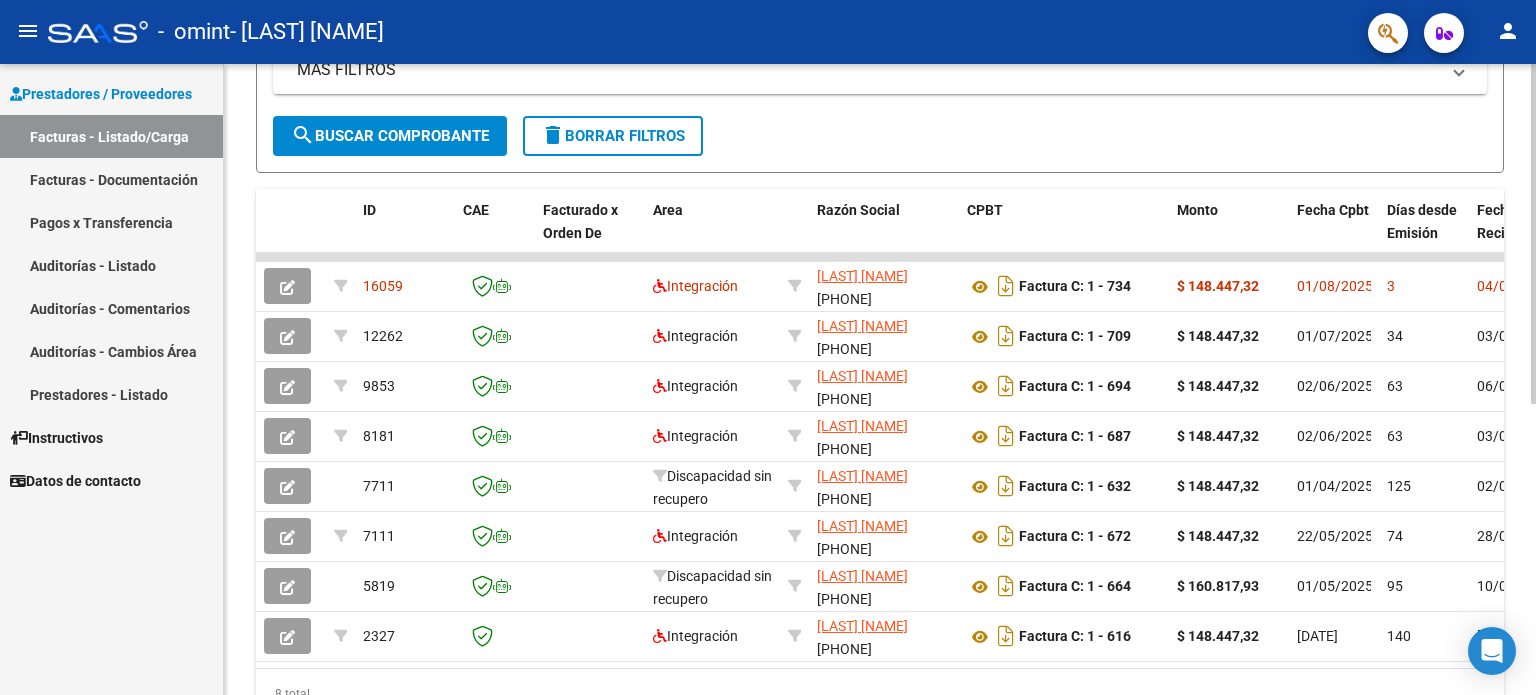 scroll, scrollTop: 38, scrollLeft: 0, axis: vertical 